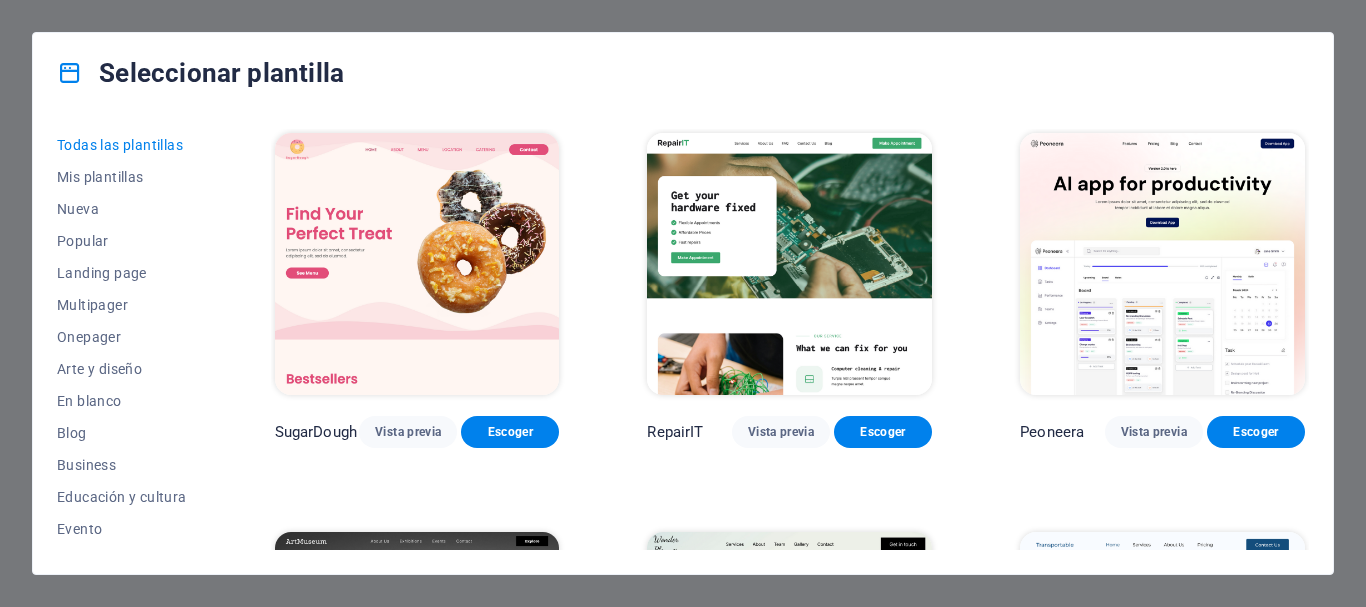 scroll, scrollTop: 0, scrollLeft: 0, axis: both 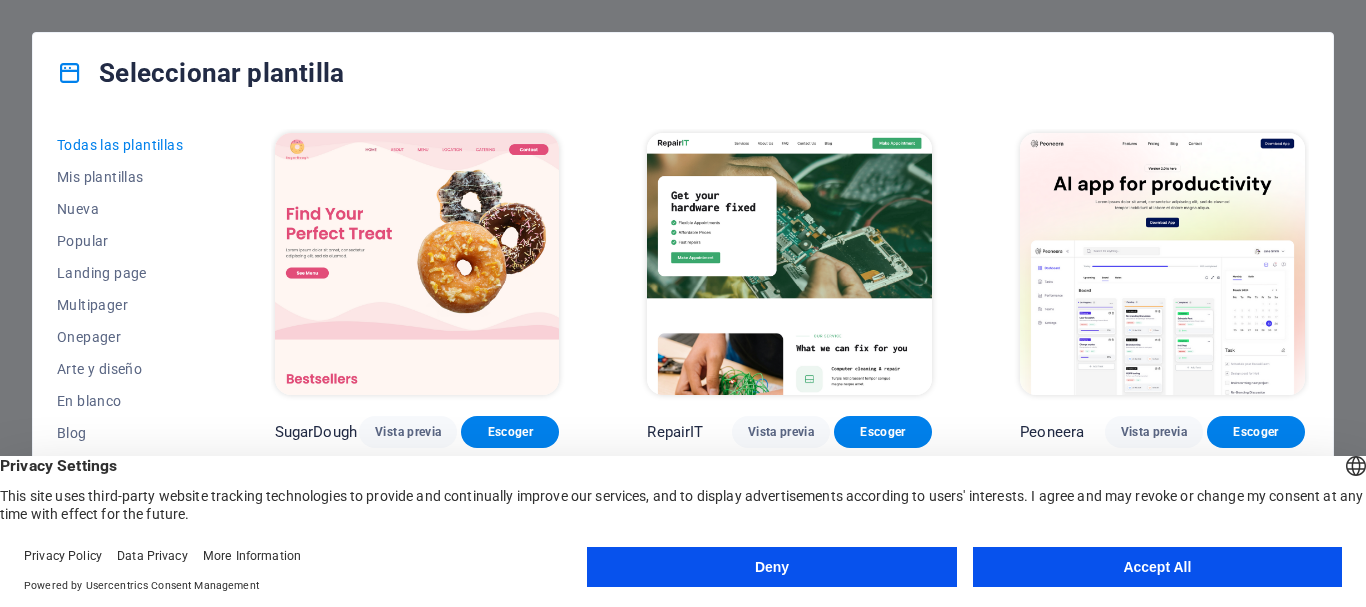 click on "Accept All" at bounding box center (1157, 567) 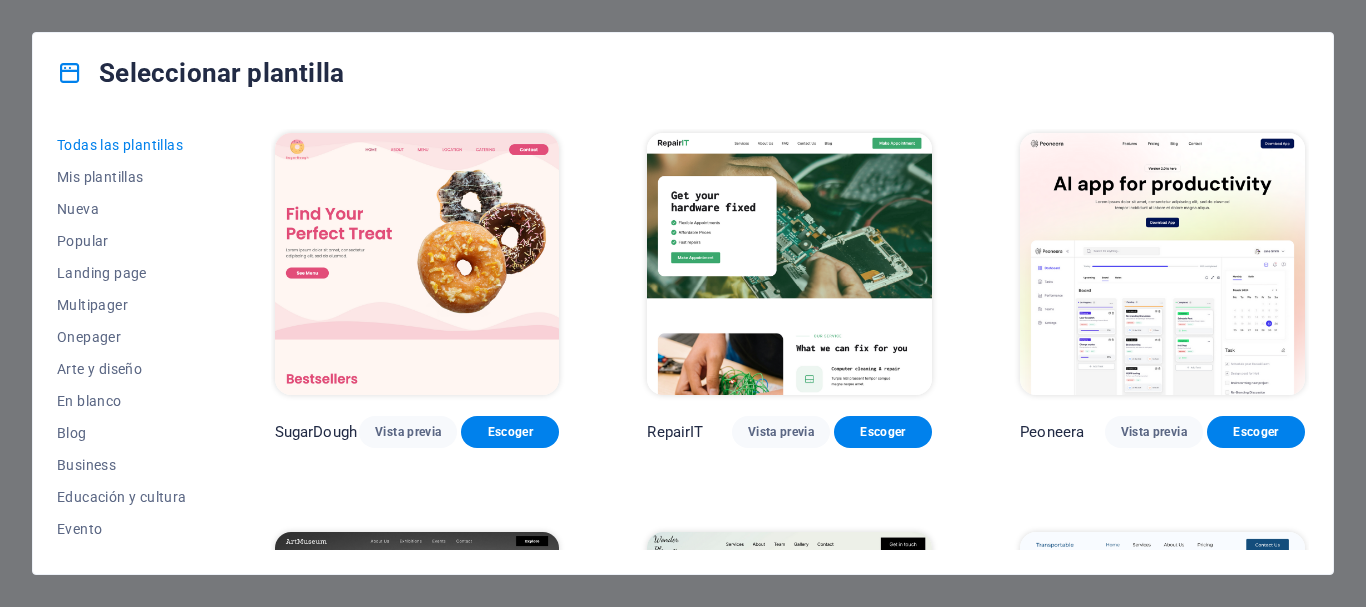 click on "Seleccionar plantilla Todas las plantillas Mis plantillas Nueva Popular Landing page Multipager Onepager Arte y diseño En blanco Blog Business Educación y cultura Evento Gastronomía Salud IT y medios Legal y finanzas Sin ánimo de lucro Resultado Portfolio Servicios Deportes y belleza Comercios Viaje Wireframe SugarDough Vista previa Escoger RepairIT Vista previa Escoger Peoneera Vista previa Escoger Art Museum Vista previa Escoger Wonder Planner Vista previa Escoger Transportable Vista previa Escoger S&L Vista previa Escoger WePaint Vista previa Escoger Eco-Con Vista previa Escoger MeetUp Vista previa Escoger Help & Care Vista previa Escoger Podcaster Vista previa Escoger Academix Vista previa Escoger BIG Barber Shop Vista previa Escoger Health & Food Vista previa Escoger UrbanNest Interiors Vista previa Escoger Green Change Vista previa Escoger The Beauty Temple Vista previa Escoger WeTrain Vista previa Escoger Cleaner Vista previa Escoger Johanna James Vista previa Escoger Delicioso Vista previa Escoger" at bounding box center (683, 303) 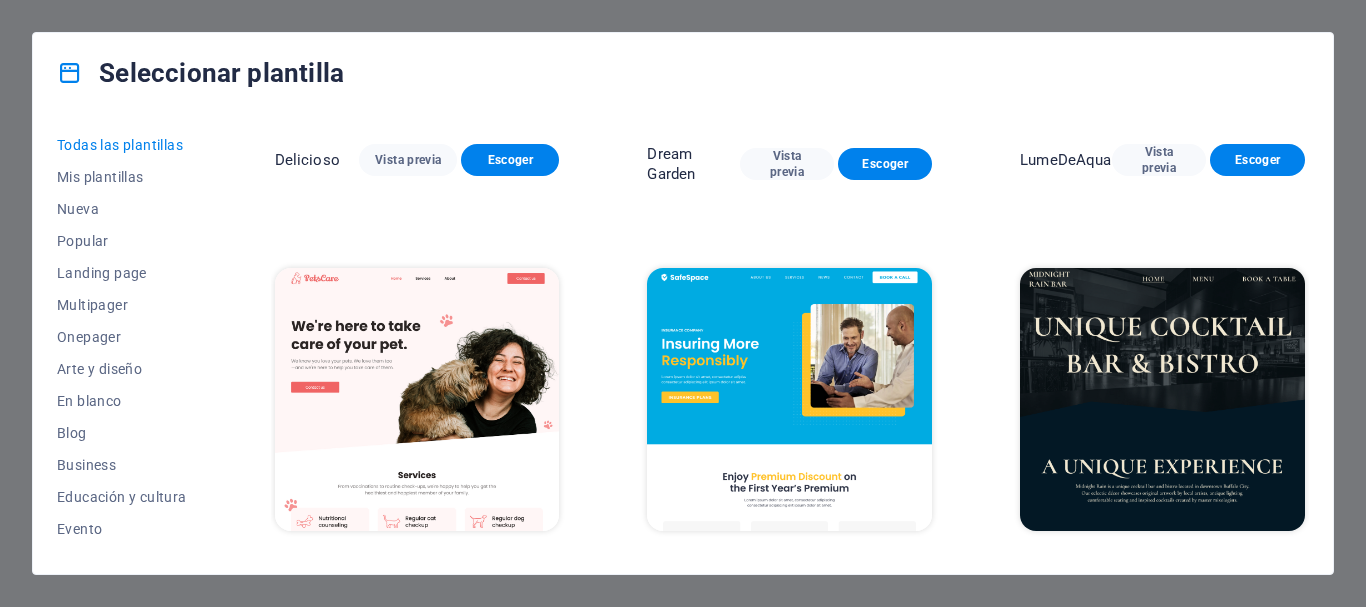 scroll, scrollTop: 3103, scrollLeft: 0, axis: vertical 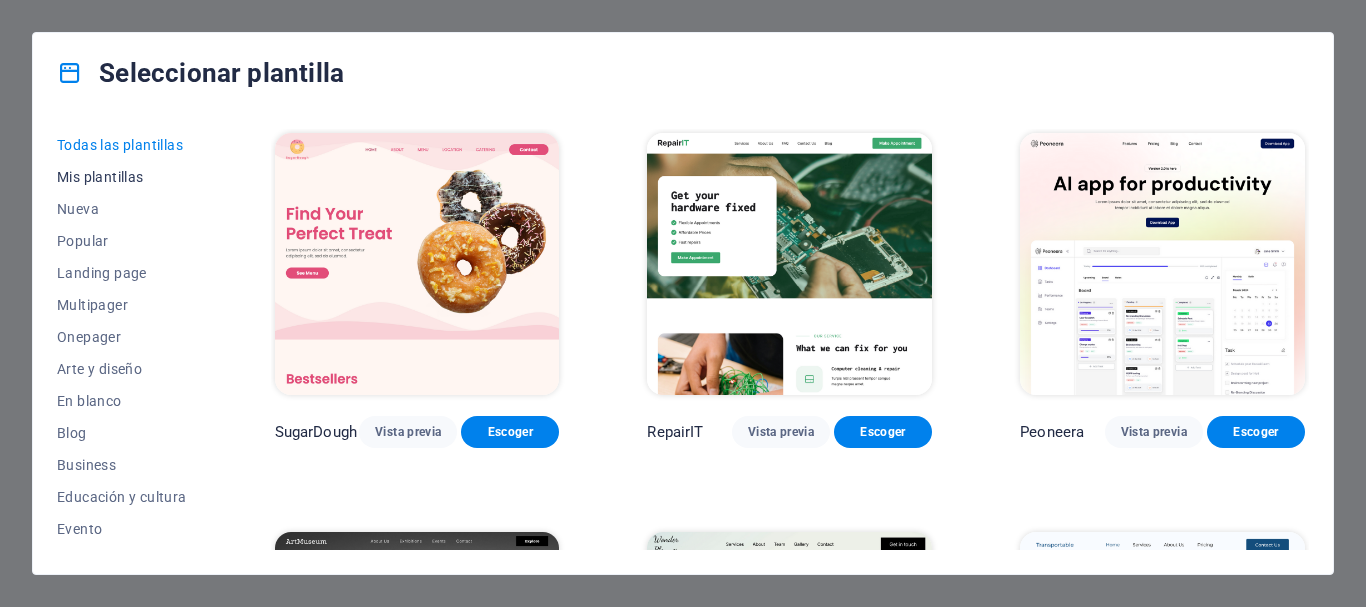 click on "Mis plantillas" at bounding box center [122, 177] 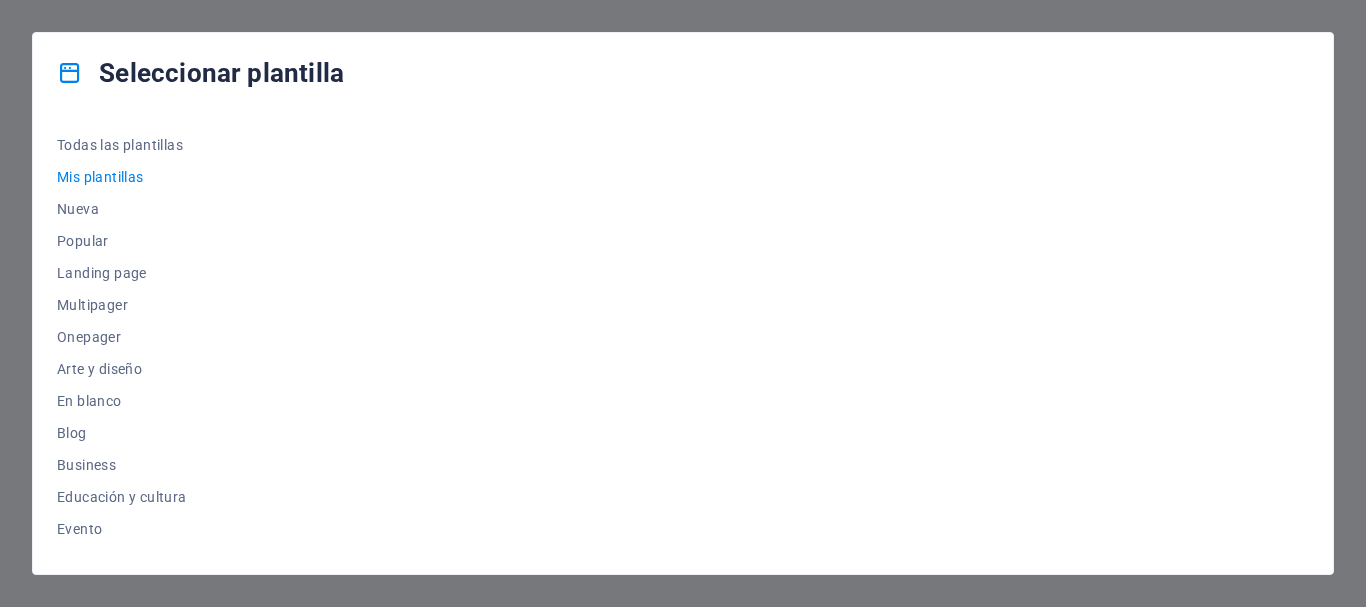 click on "Mis plantillas" at bounding box center [122, 177] 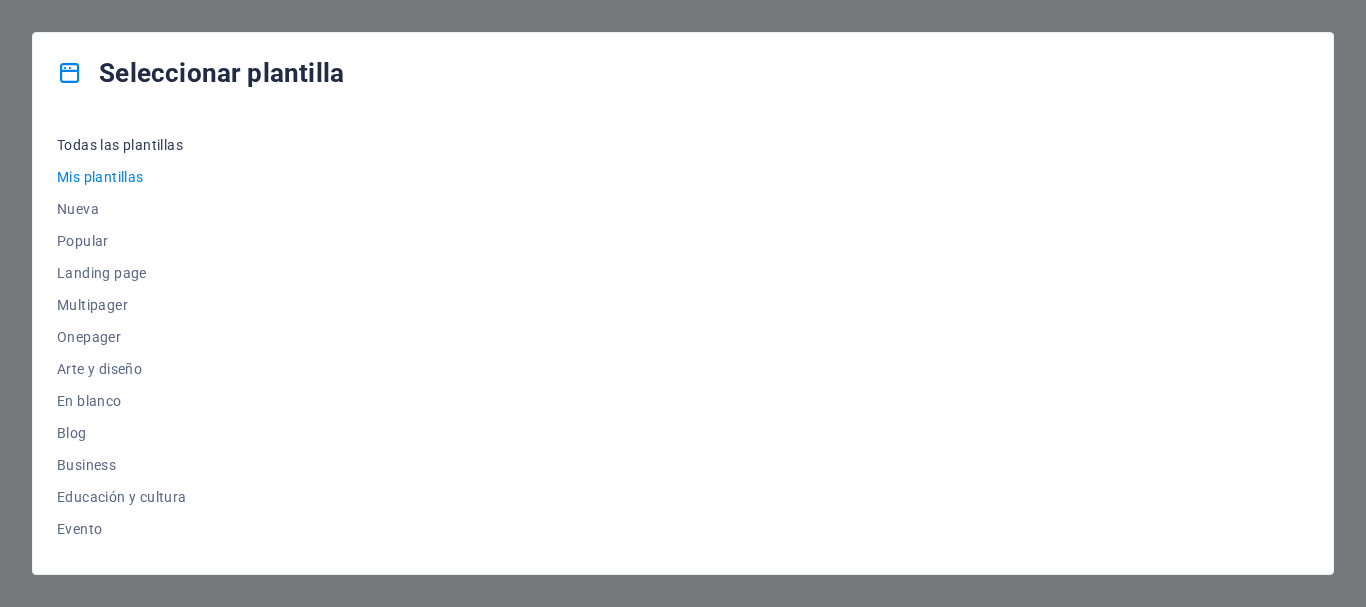 click on "Todas las plantillas" at bounding box center [122, 145] 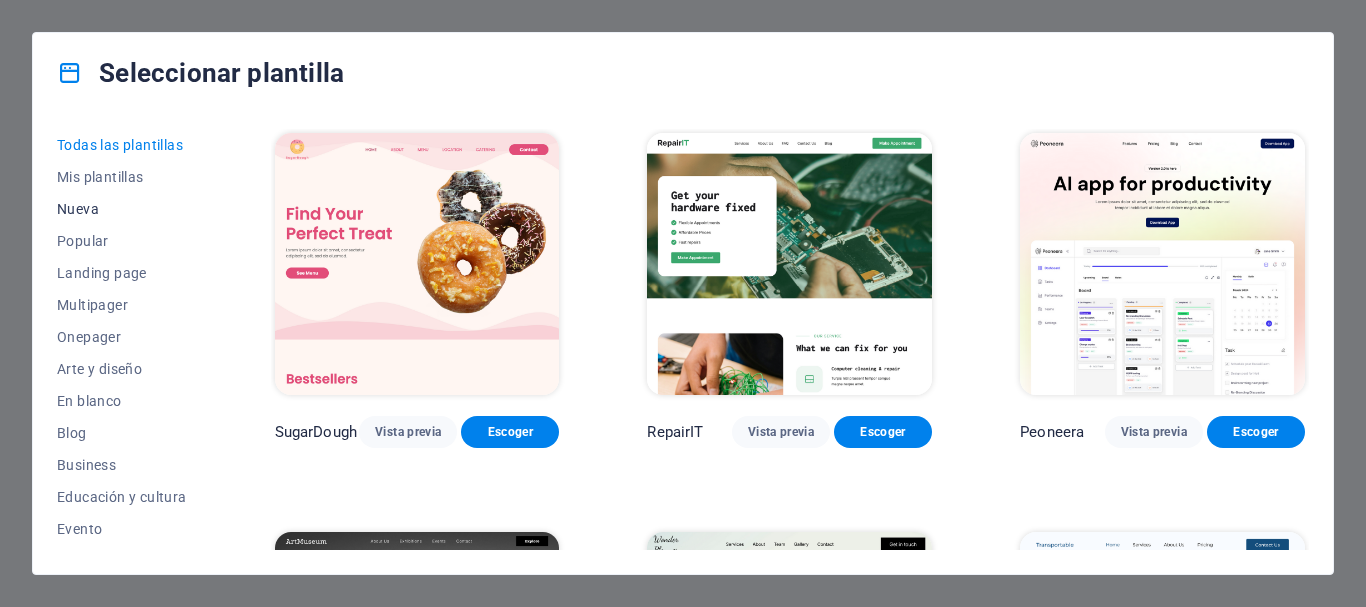 click on "Nueva" at bounding box center (122, 209) 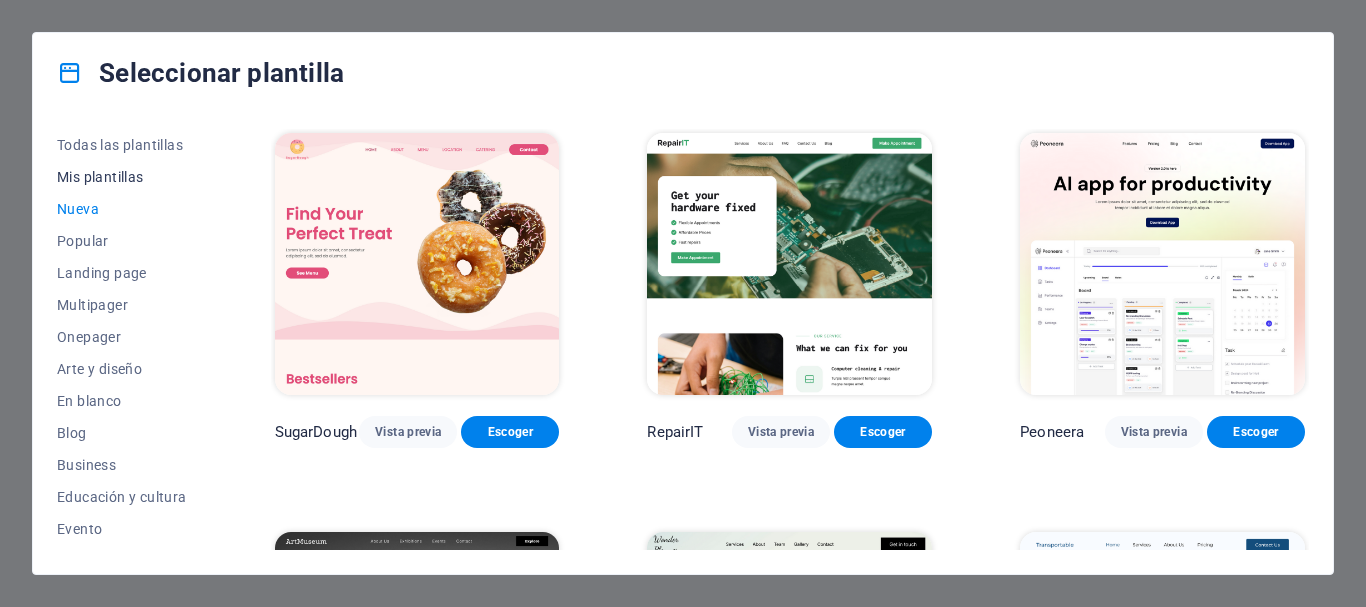 click on "Mis plantillas" at bounding box center (122, 177) 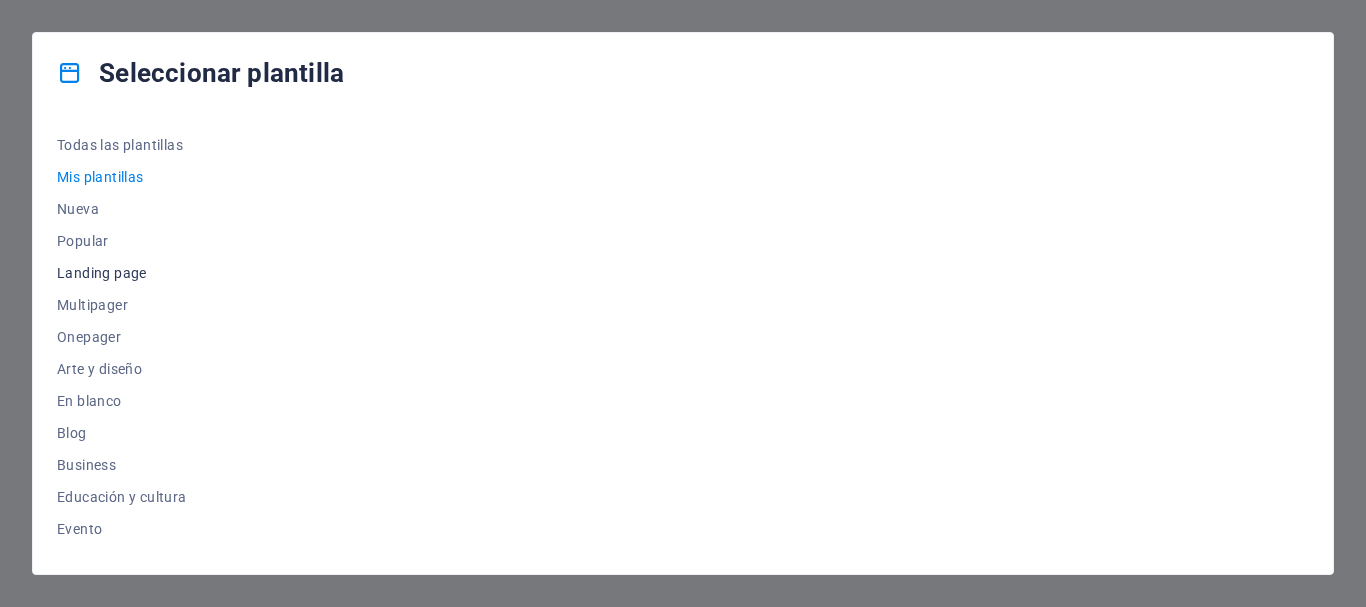 click on "Landing page" at bounding box center (122, 273) 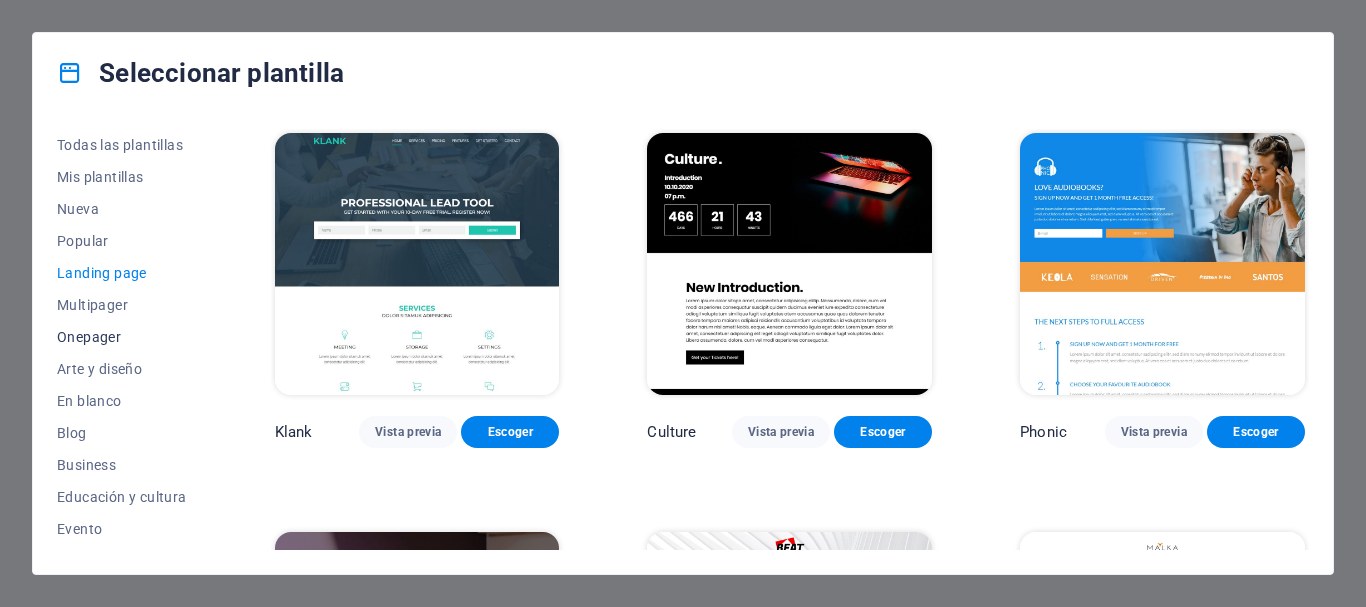 click on "Onepager" at bounding box center [122, 337] 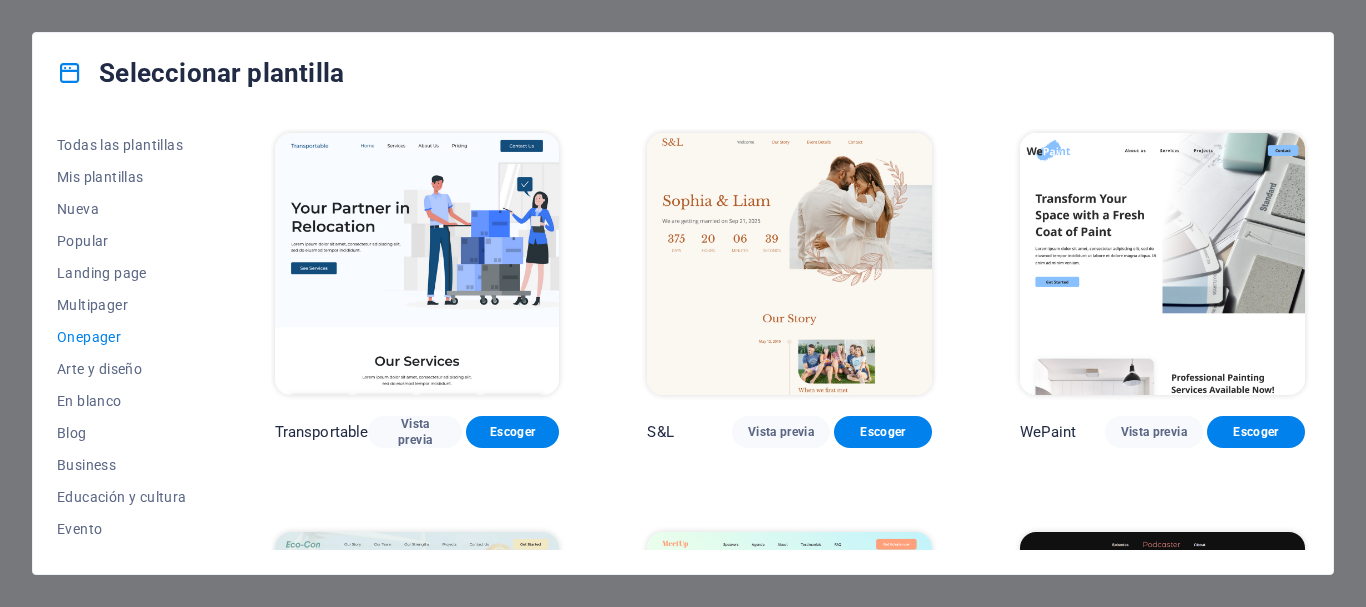 click on "Seleccionar plantilla Todas las plantillas Mis plantillas Nueva Popular Landing page Multipager Onepager Arte y diseño En blanco Blog Business Educación y cultura Evento Gastronomía Salud IT y medios Legal y finanzas Sin ánimo de lucro Resultado Portfolio Servicios Deportes y belleza Comercios Viaje Wireframe Transportable Vista previa Escoger S&L Vista previa Escoger WePaint Vista previa Escoger Eco-Con Vista previa Escoger MeetUp Vista previa Escoger Podcaster Vista previa Escoger UrbanNest Interiors Vista previa Escoger Green Change Vista previa Escoger Cleaner Vista previa Escoger Johanna James Vista previa Escoger Drive Vista previa Escoger Wanderlust Vista previa Escoger BERLIN Vista previa Escoger Gadgets Vista previa Escoger Max Hatzy Vista previa Escoger Handyman Vista previa Escoger Blogger Vista previa Escoger Création Vista previa Escoger Pesk Vista previa Escoger Priodas Vista previa Escoger Wireframe One Vista previa Escoger Evergreen Vista previa Escoger Kids-Events Vista previa Escoger" at bounding box center (683, 303) 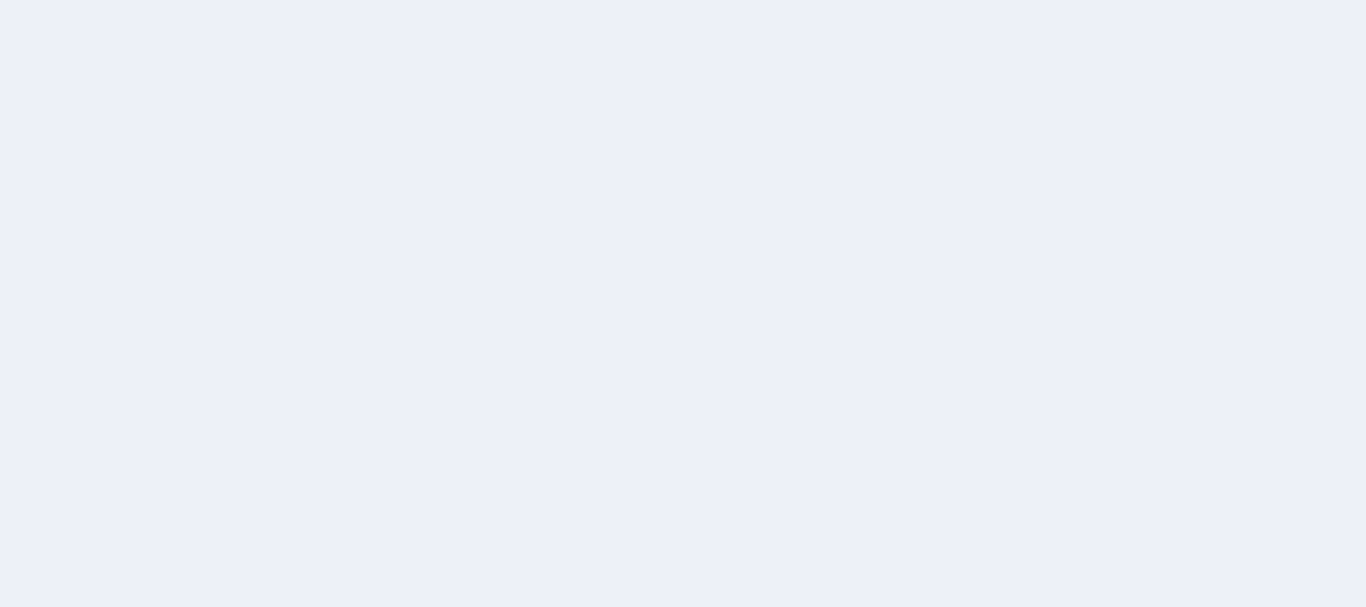 scroll, scrollTop: 0, scrollLeft: 0, axis: both 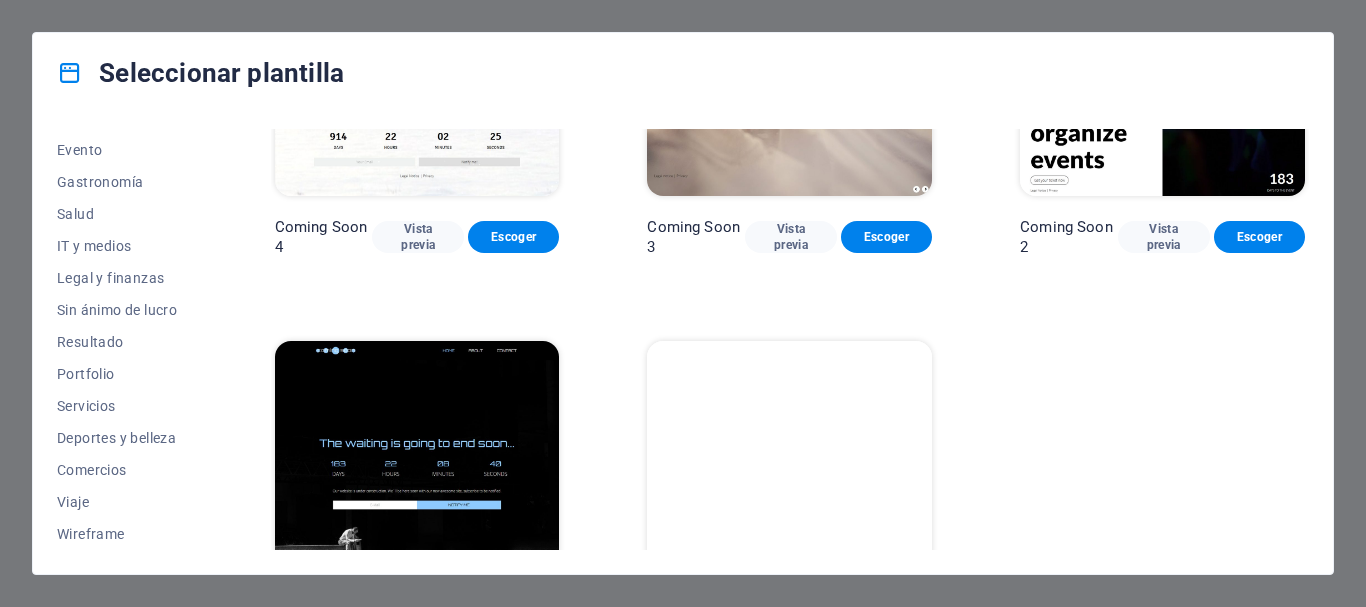 click on "Seleccionar plantilla Todas las plantillas Mis plantillas Nueva Popular Landing page Multipager Onepager Arte y diseño En blanco Blog Business Educación y cultura Evento Gastronomía Salud IT y medios Legal y finanzas Sin ánimo de lucro Resultado Portfolio Servicios Deportes y belleza Comercios Viaje Wireframe SugarDough Vista previa Escoger RepairIT Vista previa Escoger Peoneera Vista previa Escoger Art Museum Vista previa Escoger Wonder Planner Vista previa Escoger Transportable Vista previa Escoger S&L Vista previa Escoger WePaint Vista previa Escoger Eco-Con Vista previa Escoger MeetUp Vista previa Escoger Help & Care Vista previa Escoger Podcaster Vista previa Escoger Academix Vista previa Escoger BIG Barber Shop Vista previa Escoger Health & Food Vista previa Escoger UrbanNest Interiors Vista previa Escoger Green Change Vista previa Escoger The Beauty Temple Vista previa Escoger WeTrain Vista previa Escoger Cleaner Vista previa Escoger Johanna James Vista previa Escoger Delicioso Vista previa Escoger" at bounding box center [683, 303] 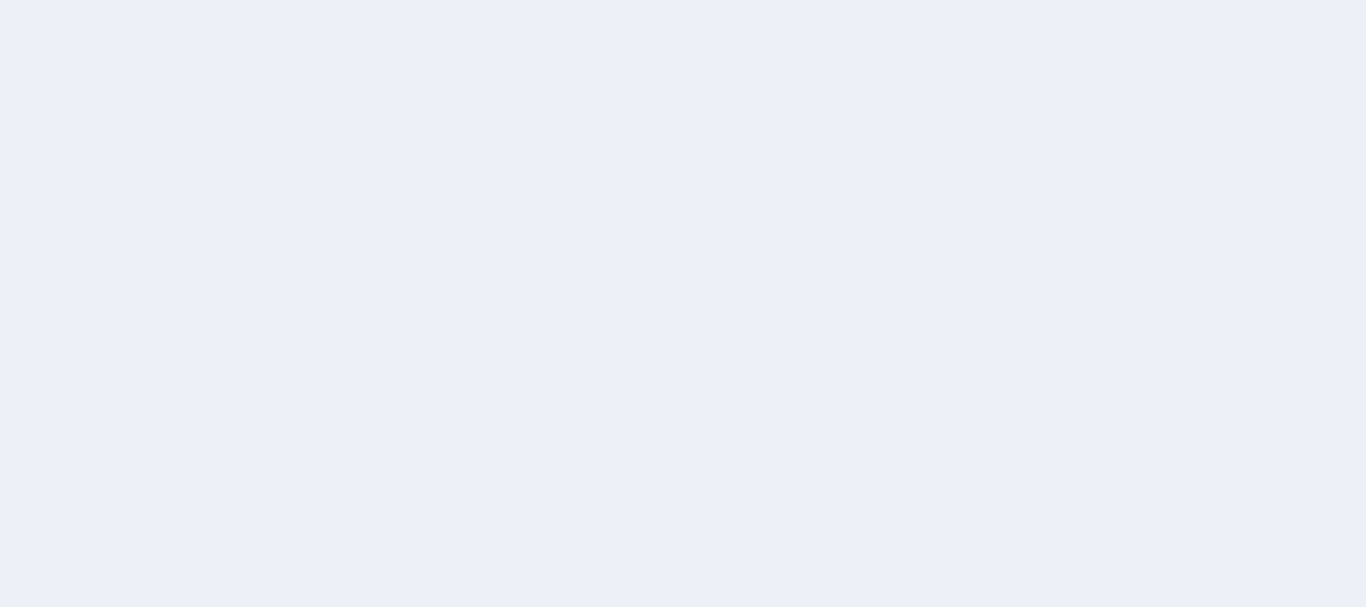 scroll, scrollTop: 0, scrollLeft: 0, axis: both 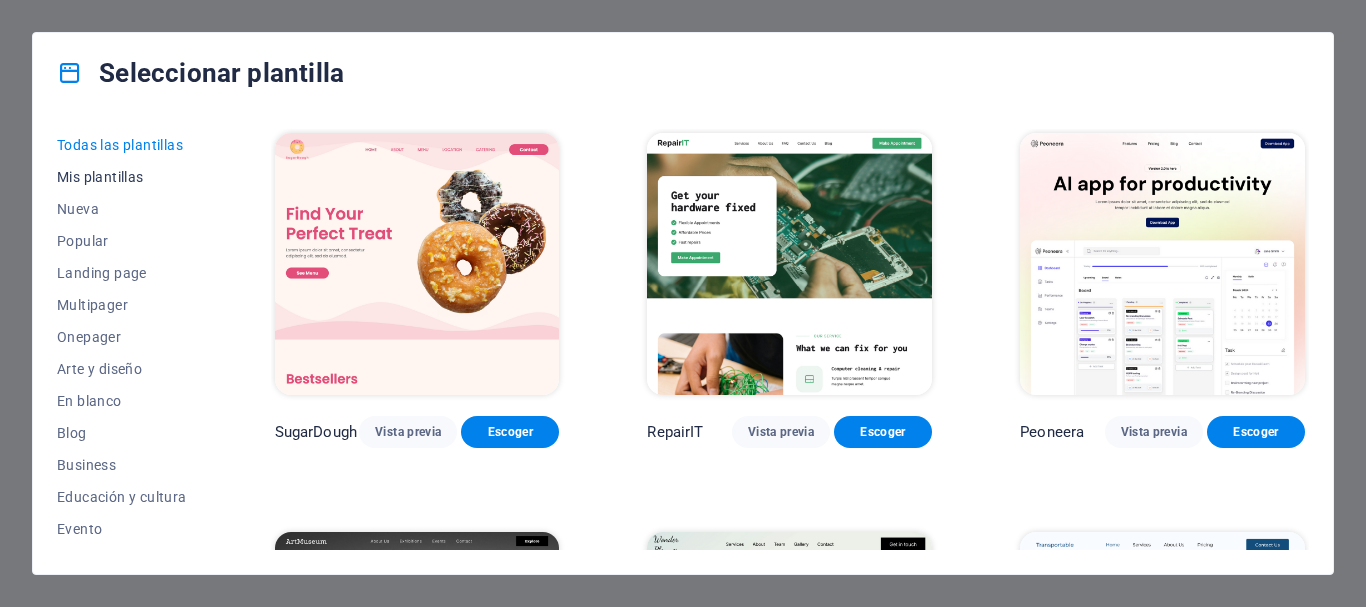 click on "Mis plantillas" at bounding box center (122, 177) 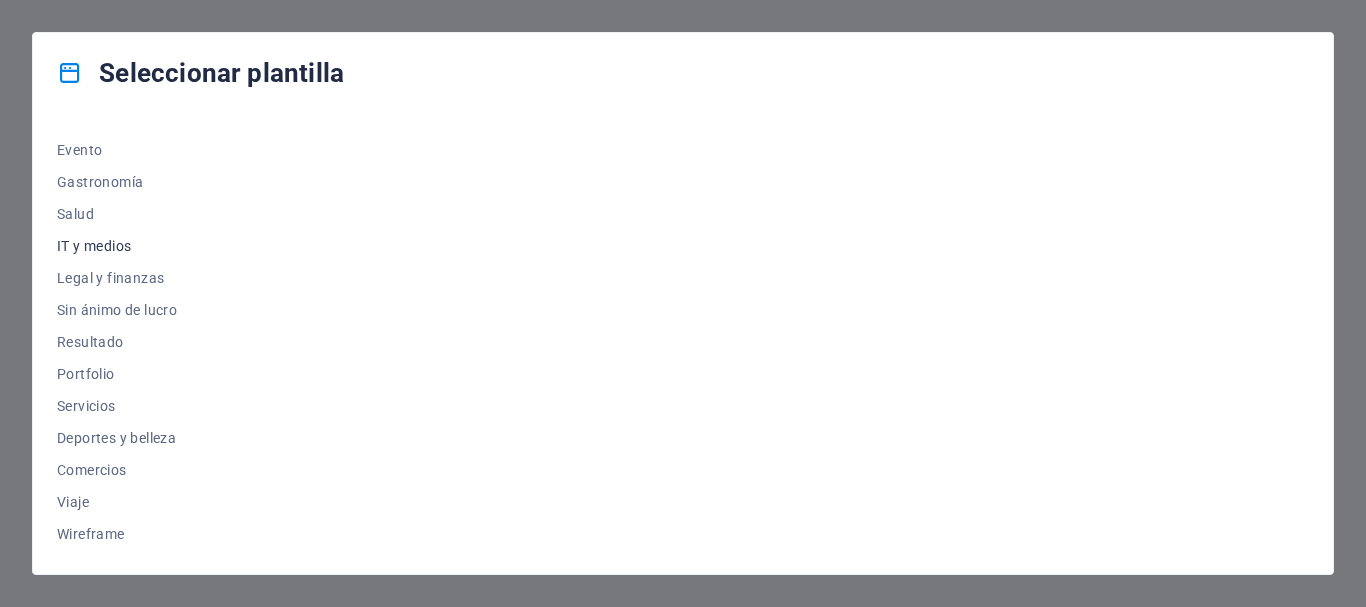 scroll, scrollTop: 0, scrollLeft: 0, axis: both 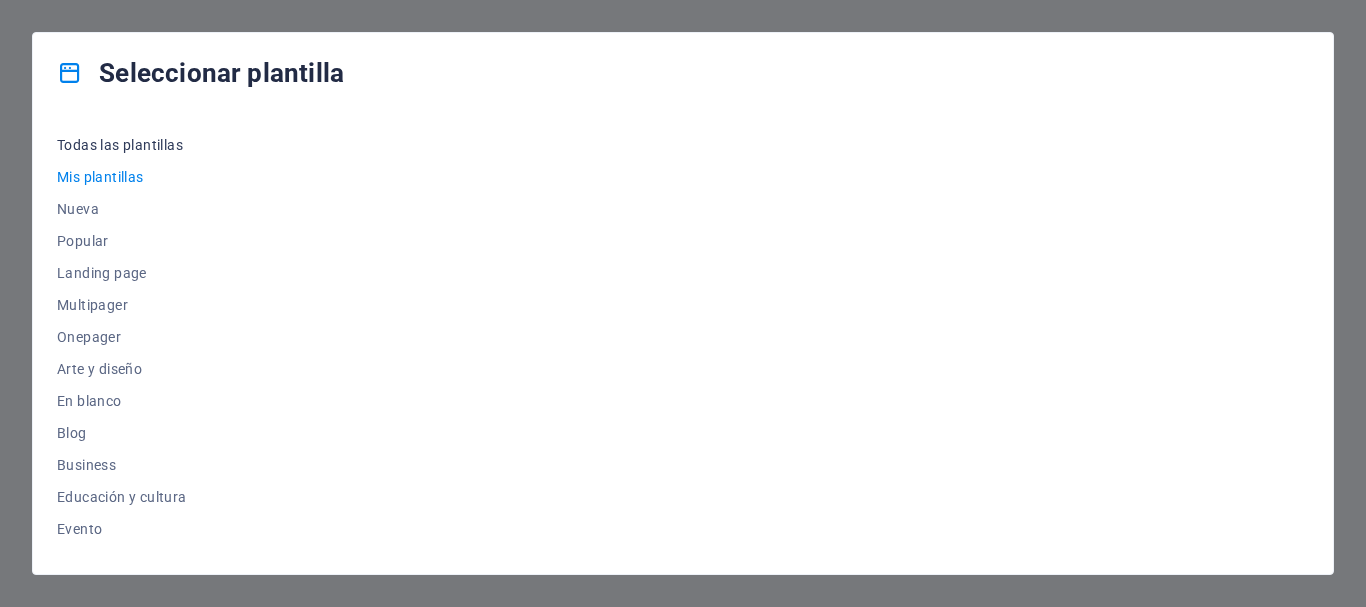 click on "Todas las plantillas" at bounding box center [122, 145] 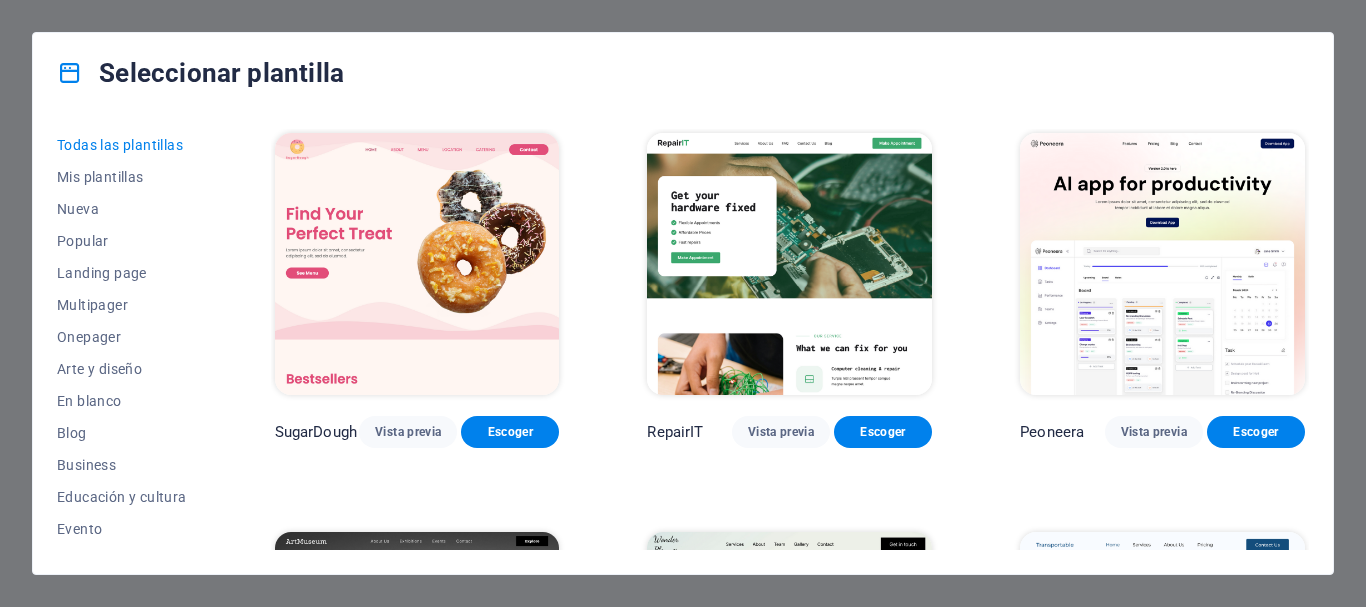 click on "Seleccionar plantilla Todas las plantillas Mis plantillas Nueva Popular Landing page Multipager Onepager Arte y diseño En blanco Blog Business Educación y cultura Evento Gastronomía Salud IT y medios Legal y finanzas Sin ánimo de lucro Resultado Portfolio Servicios Deportes y belleza Comercios Viaje Wireframe SugarDough Vista previa Escoger RepairIT Vista previa Escoger Peoneera Vista previa Escoger Art Museum Vista previa Escoger Wonder Planner Vista previa Escoger Transportable Vista previa Escoger S&L Vista previa Escoger WePaint Vista previa Escoger Eco-Con Vista previa Escoger MeetUp Vista previa Escoger Help & Care Vista previa Escoger Podcaster Vista previa Escoger Academix Vista previa Escoger BIG Barber Shop Vista previa Escoger Health & Food Vista previa Escoger UrbanNest Interiors Vista previa Escoger Green Change Vista previa Escoger The Beauty Temple Vista previa Escoger WeTrain Vista previa Escoger Cleaner Vista previa Escoger Johanna James Vista previa Escoger Delicioso Vista previa Escoger" at bounding box center (683, 303) 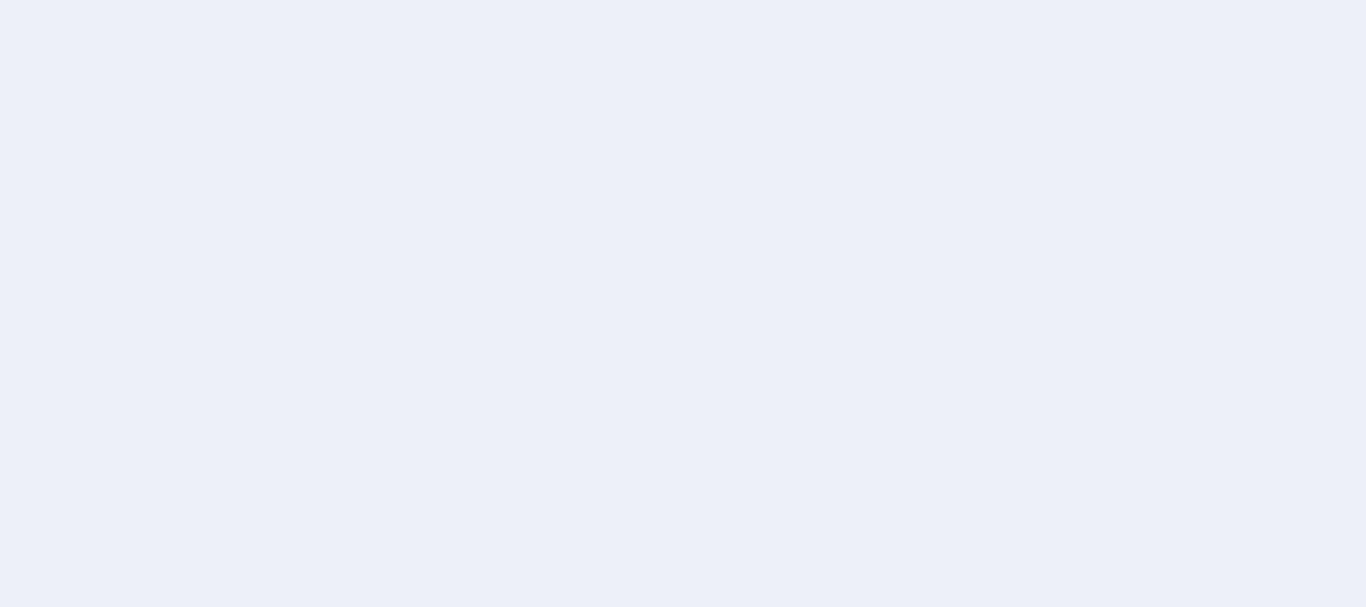 scroll, scrollTop: 0, scrollLeft: 0, axis: both 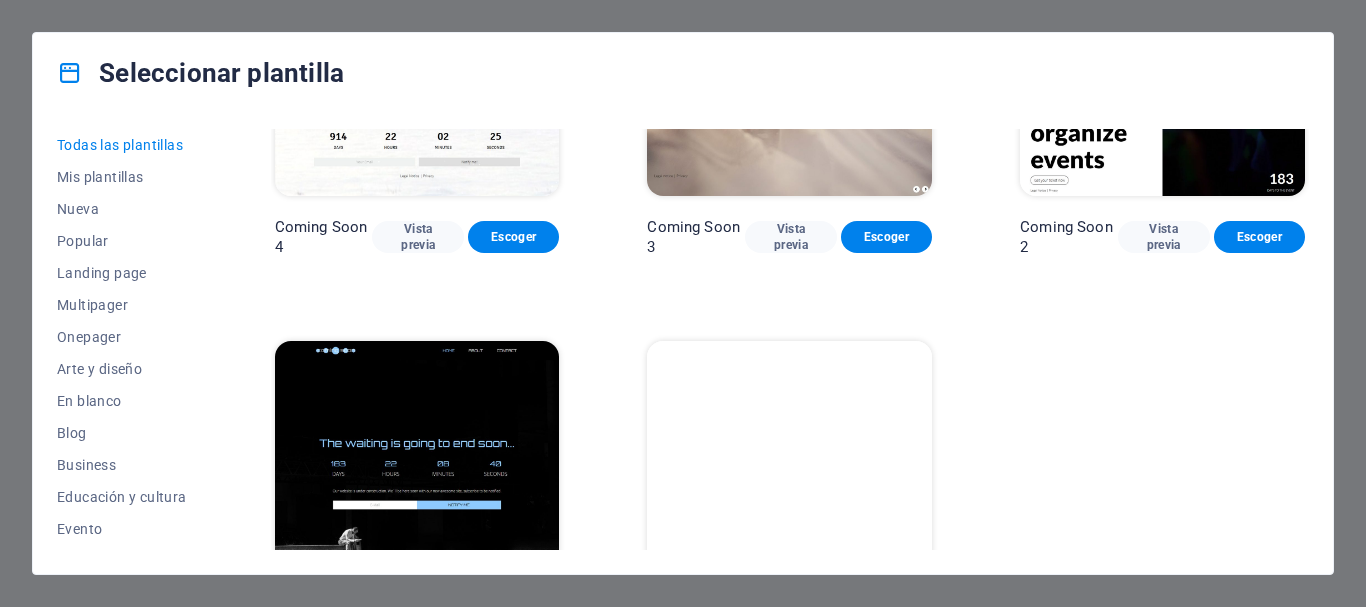 click on "Vista previa" at bounding box center (781, 640) 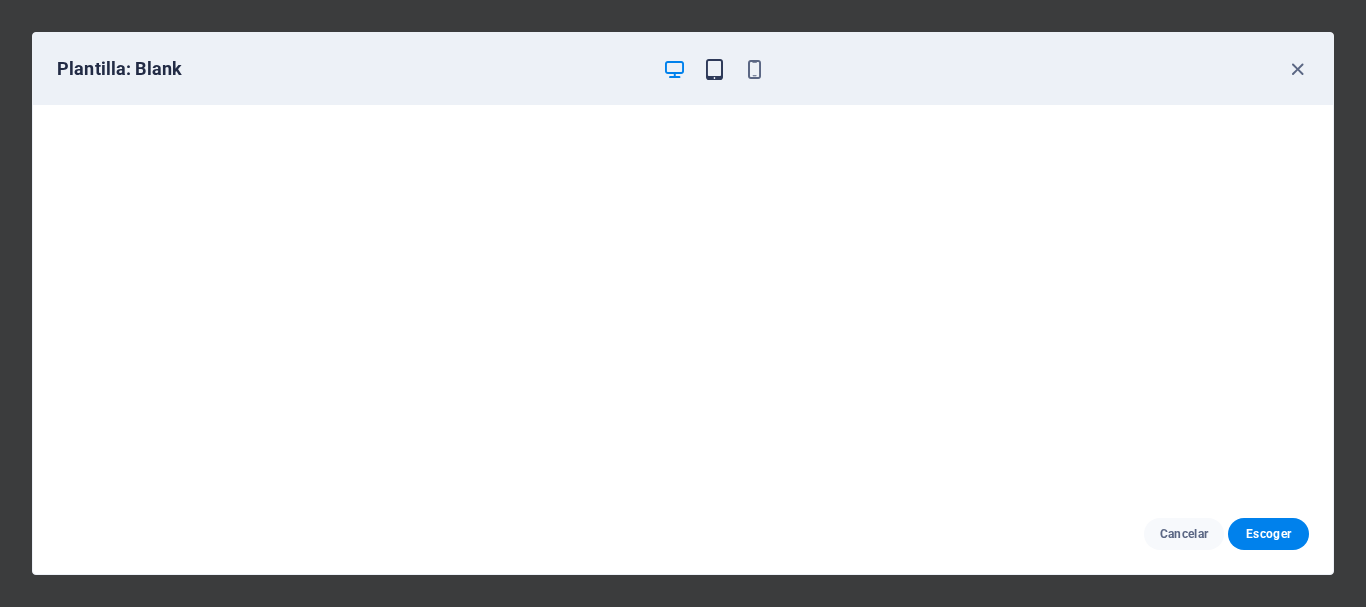 click at bounding box center (714, 69) 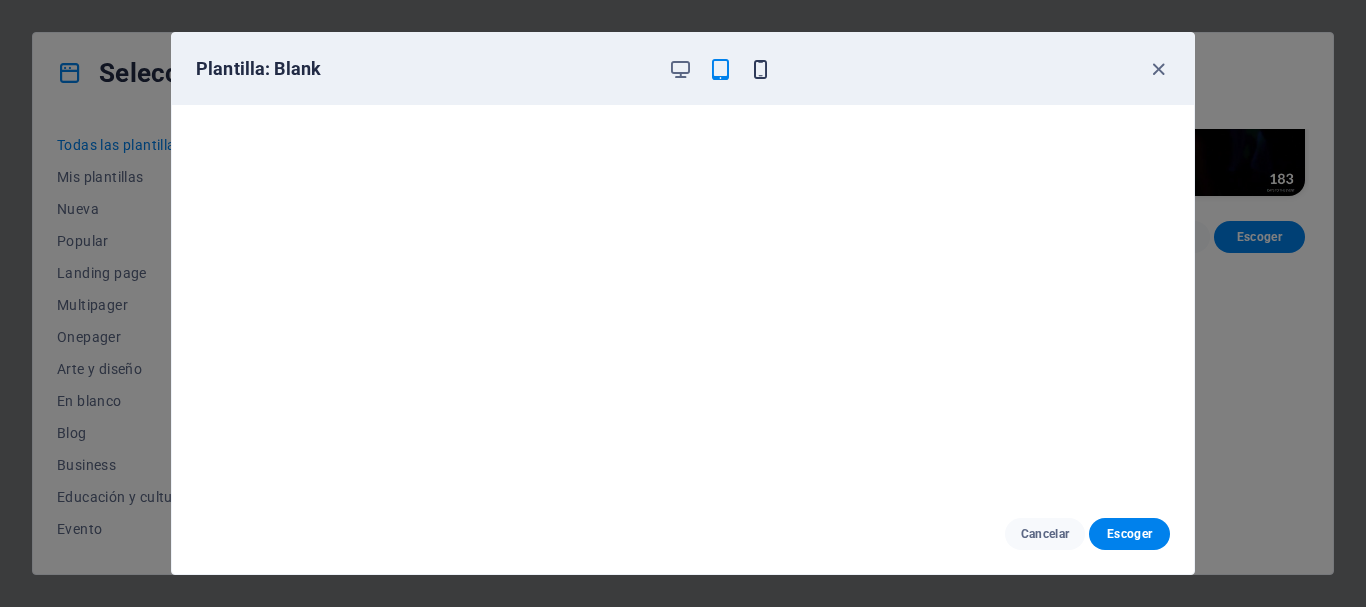 click at bounding box center (760, 69) 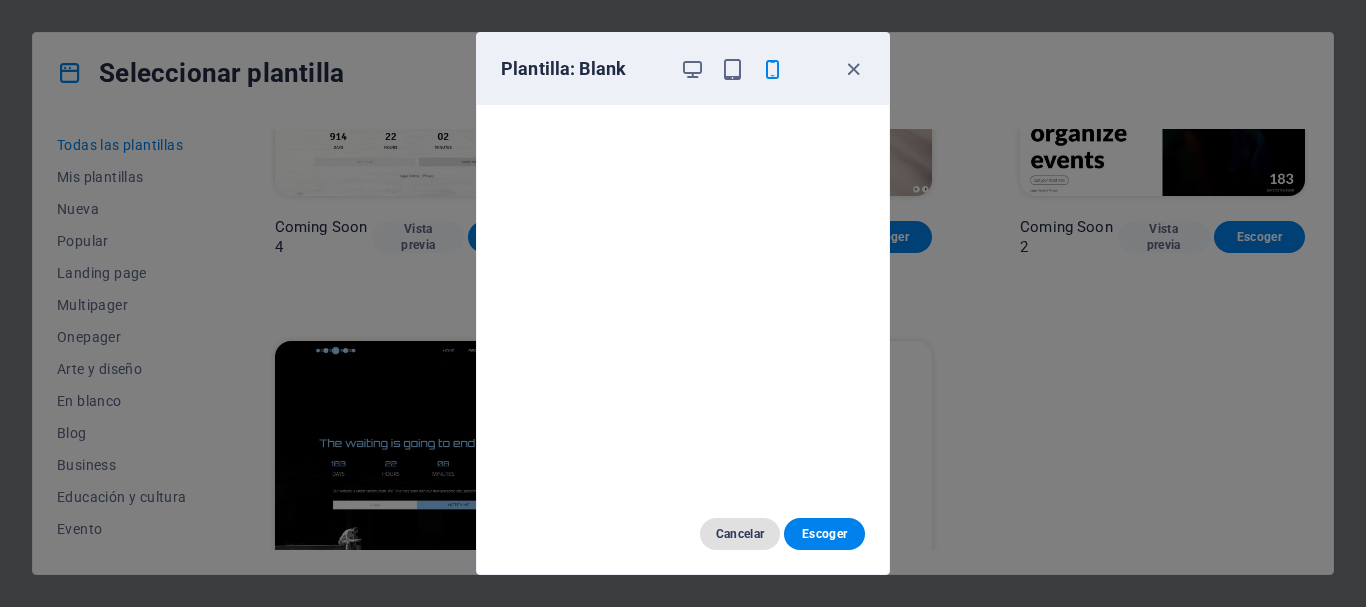 click on "Cancelar" at bounding box center (740, 534) 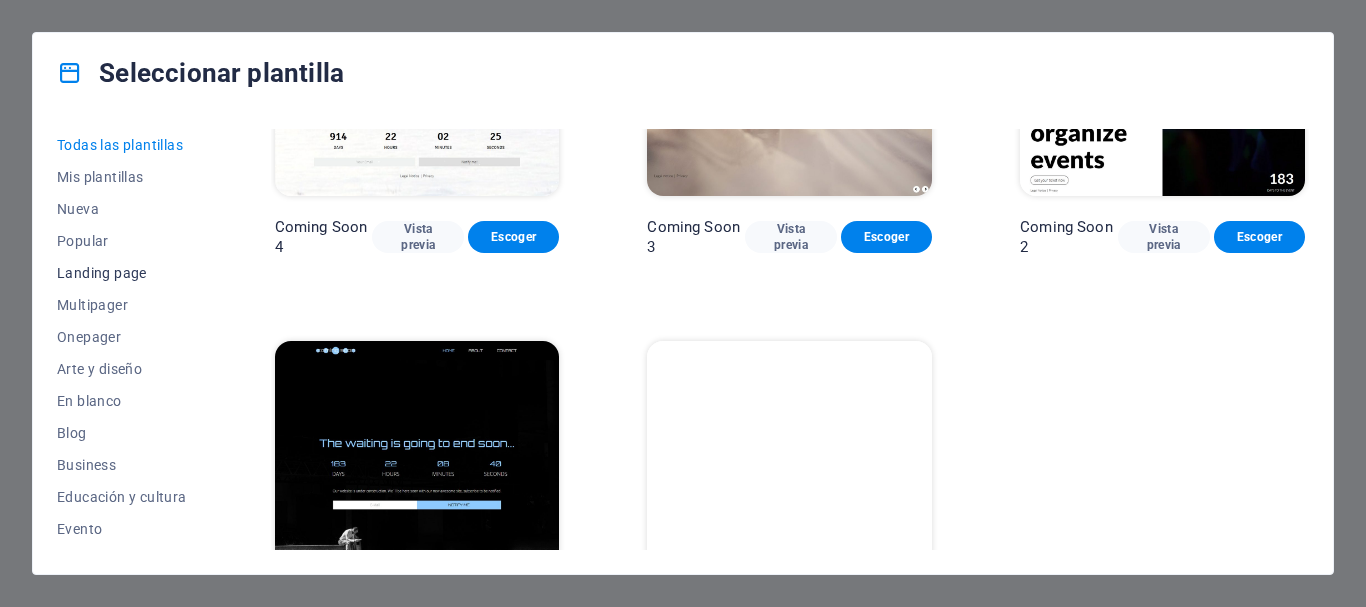 scroll, scrollTop: 379, scrollLeft: 0, axis: vertical 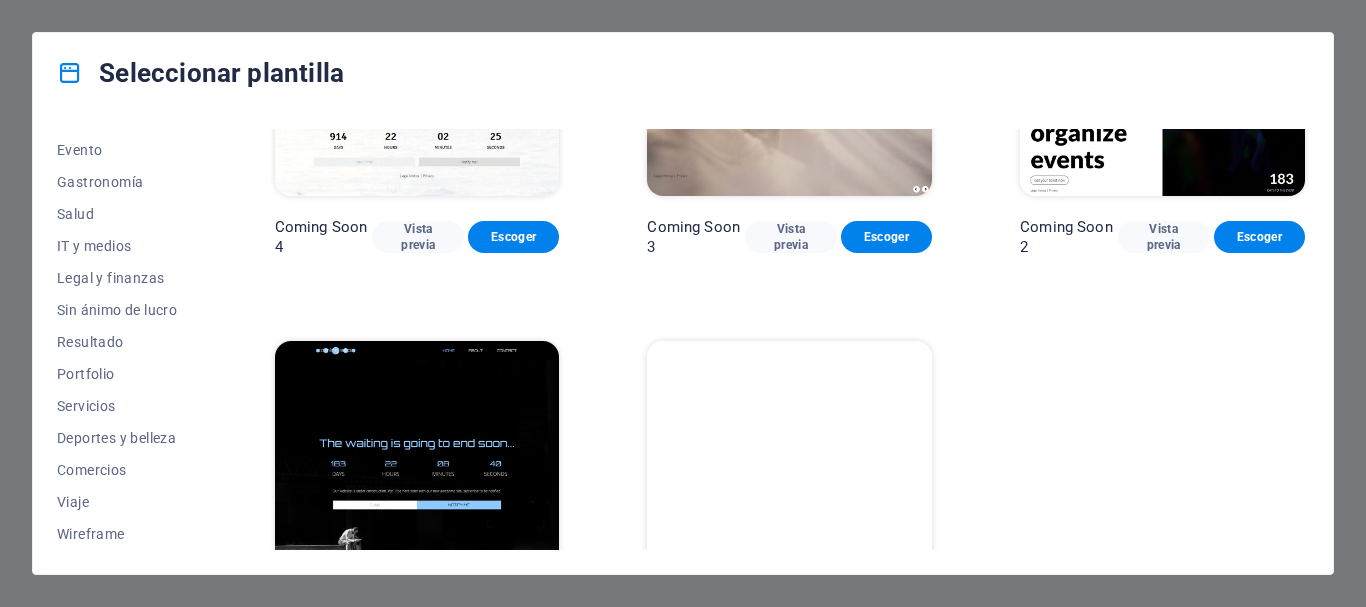 click on "Seleccionar plantilla Todas las plantillas Mis plantillas Nueva Popular Landing page Multipager Onepager Arte y diseño En blanco Blog Business Educación y cultura Evento Gastronomía Salud IT y medios Legal y finanzas Sin ánimo de lucro Resultado Portfolio Servicios Deportes y belleza Comercios Viaje Wireframe SugarDough Vista previa Escoger RepairIT Vista previa Escoger Peoneera Vista previa Escoger Art Museum Vista previa Escoger Wonder Planner Vista previa Escoger Transportable Vista previa Escoger S&L Vista previa Escoger WePaint Vista previa Escoger Eco-Con Vista previa Escoger MeetUp Vista previa Escoger Help & Care Vista previa Escoger Podcaster Vista previa Escoger Academix Vista previa Escoger BIG Barber Shop Vista previa Escoger Health & Food Vista previa Escoger UrbanNest Interiors Vista previa Escoger Green Change Vista previa Escoger The Beauty Temple Vista previa Escoger WeTrain Vista previa Escoger Cleaner Vista previa Escoger Johanna James Vista previa Escoger Delicioso Vista previa Escoger" at bounding box center (683, 303) 